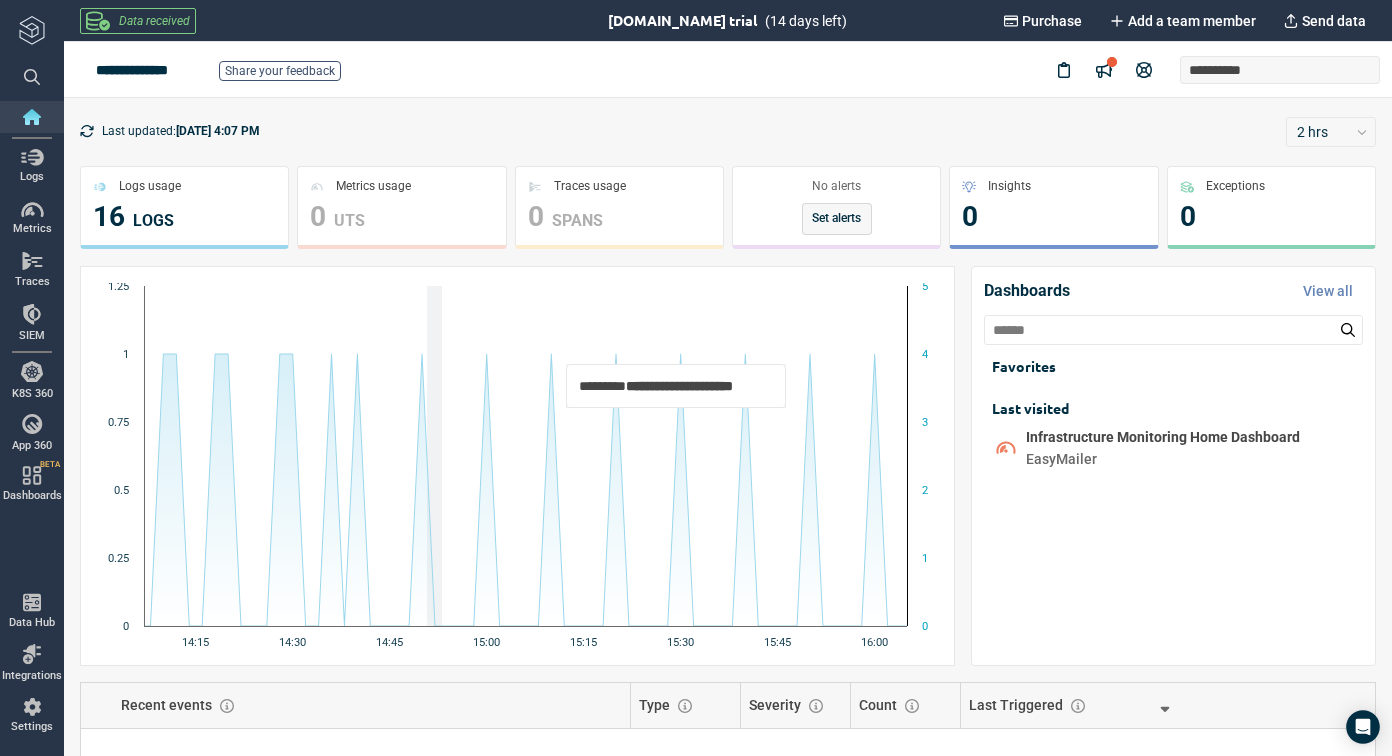 scroll, scrollTop: 0, scrollLeft: 0, axis: both 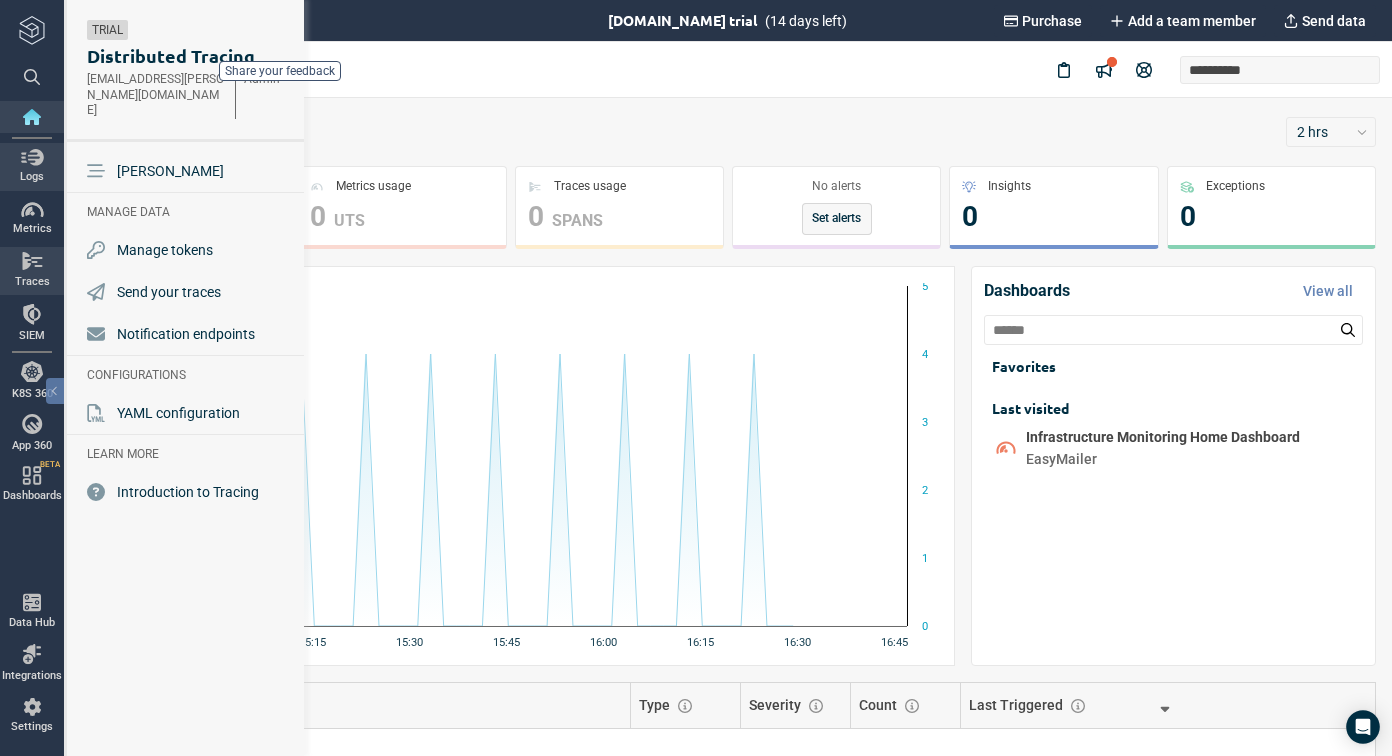 click at bounding box center (32, 157) 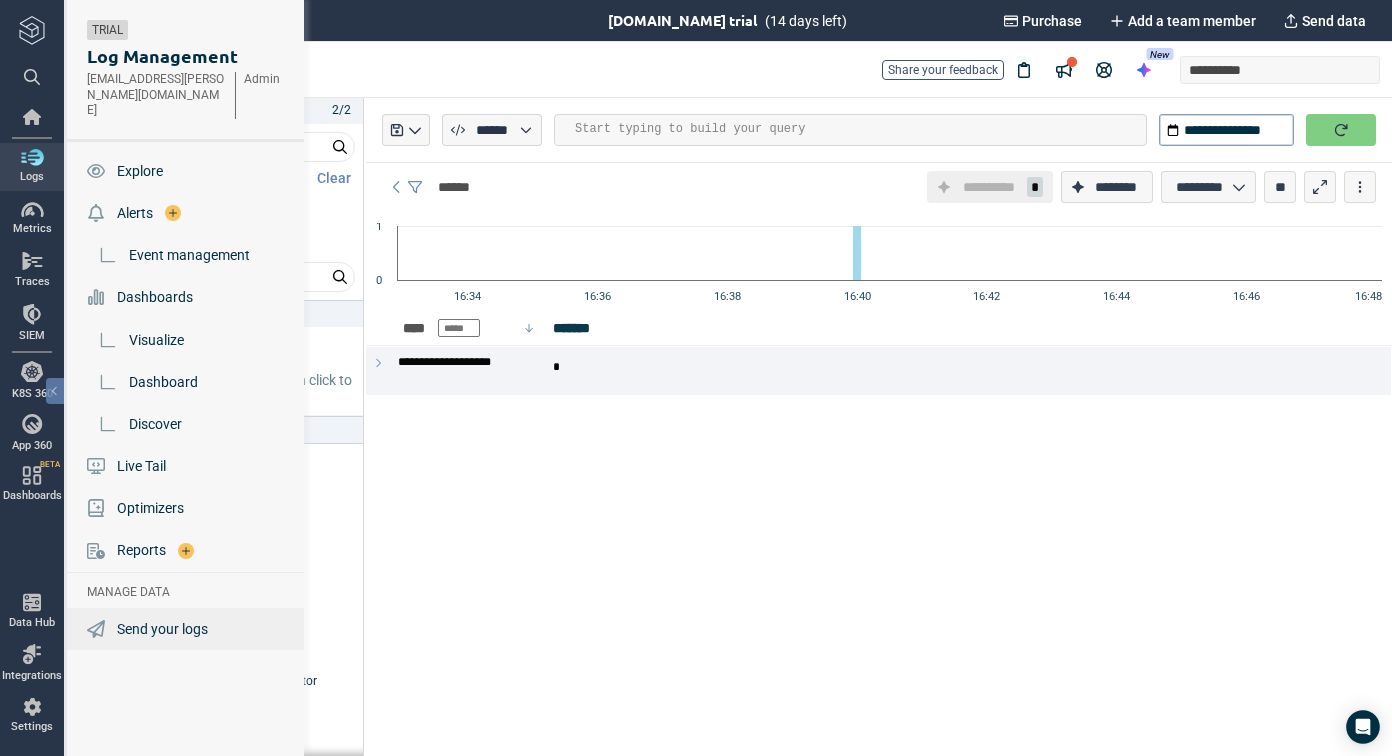 click on "Send your logs" at bounding box center [162, 629] 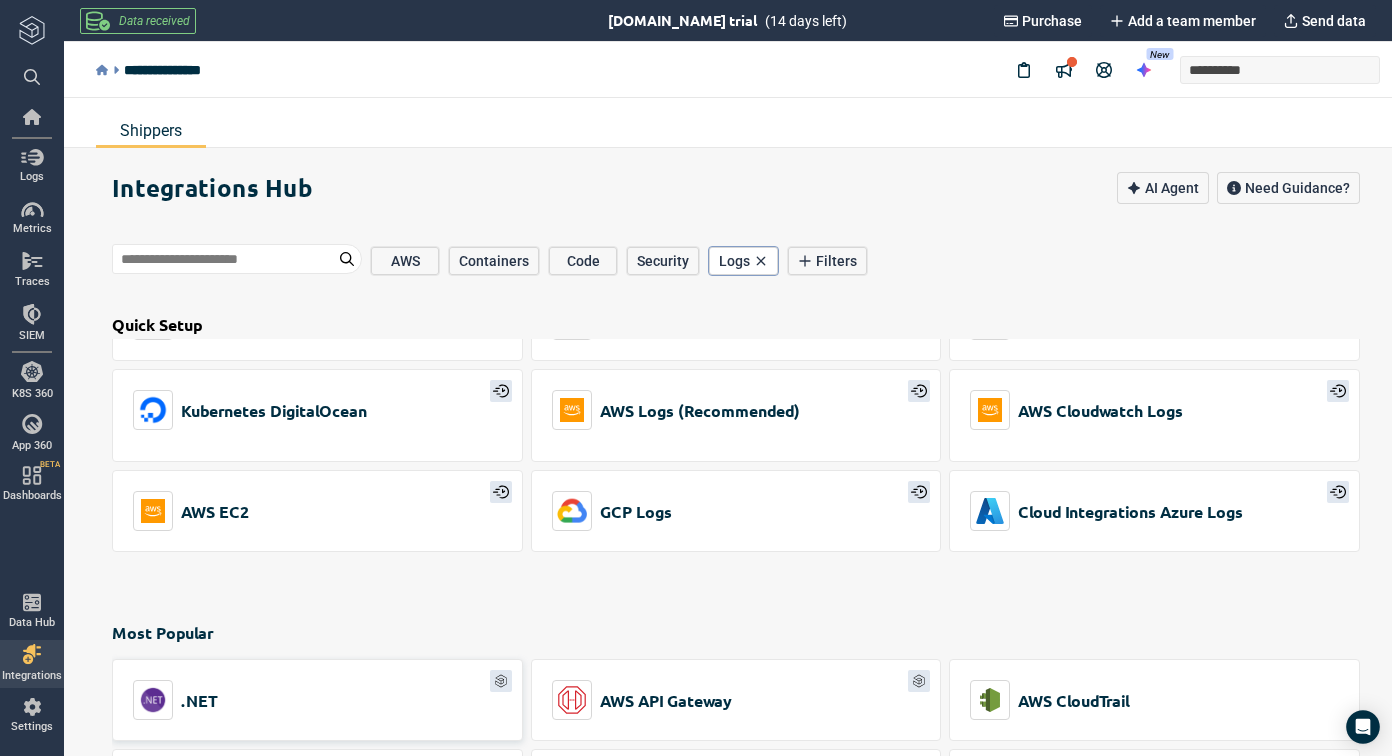 scroll, scrollTop: 0, scrollLeft: 0, axis: both 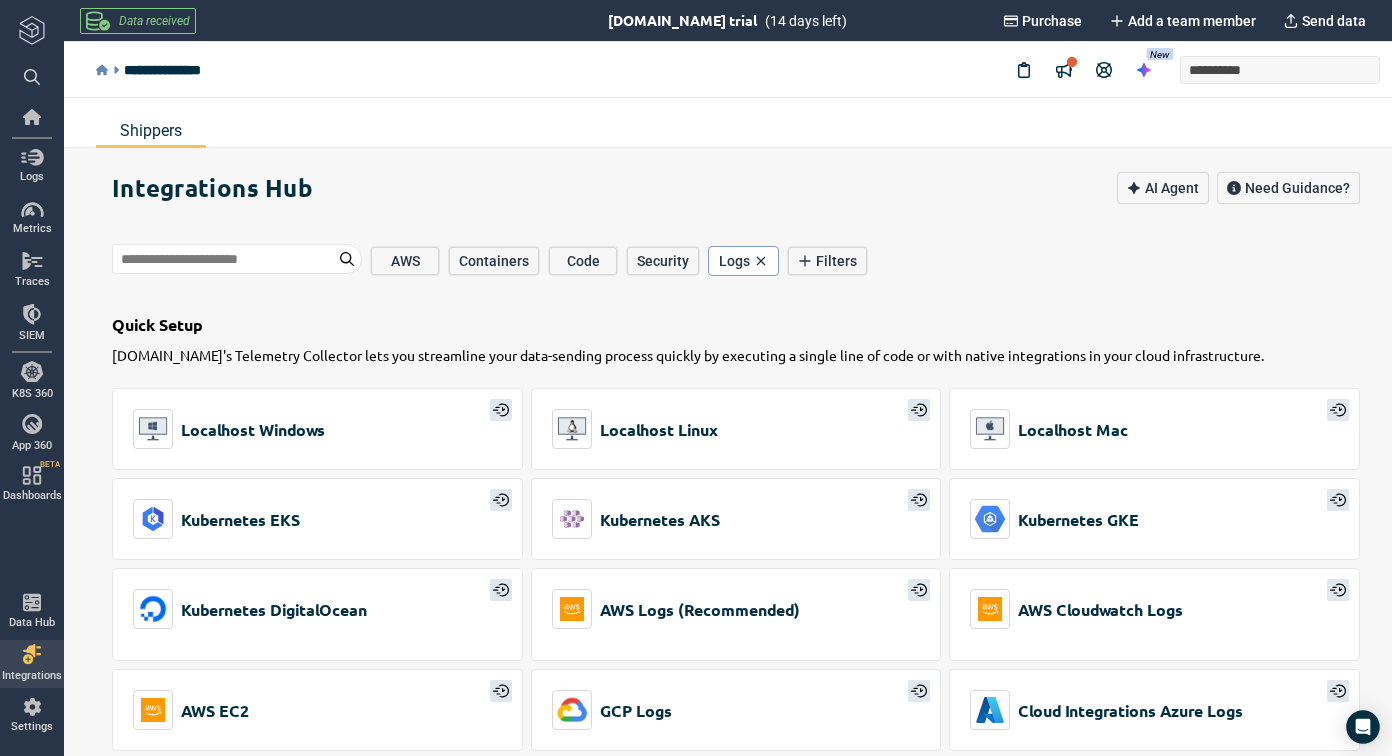 drag, startPoint x: 761, startPoint y: 263, endPoint x: 737, endPoint y: 309, distance: 51.884487 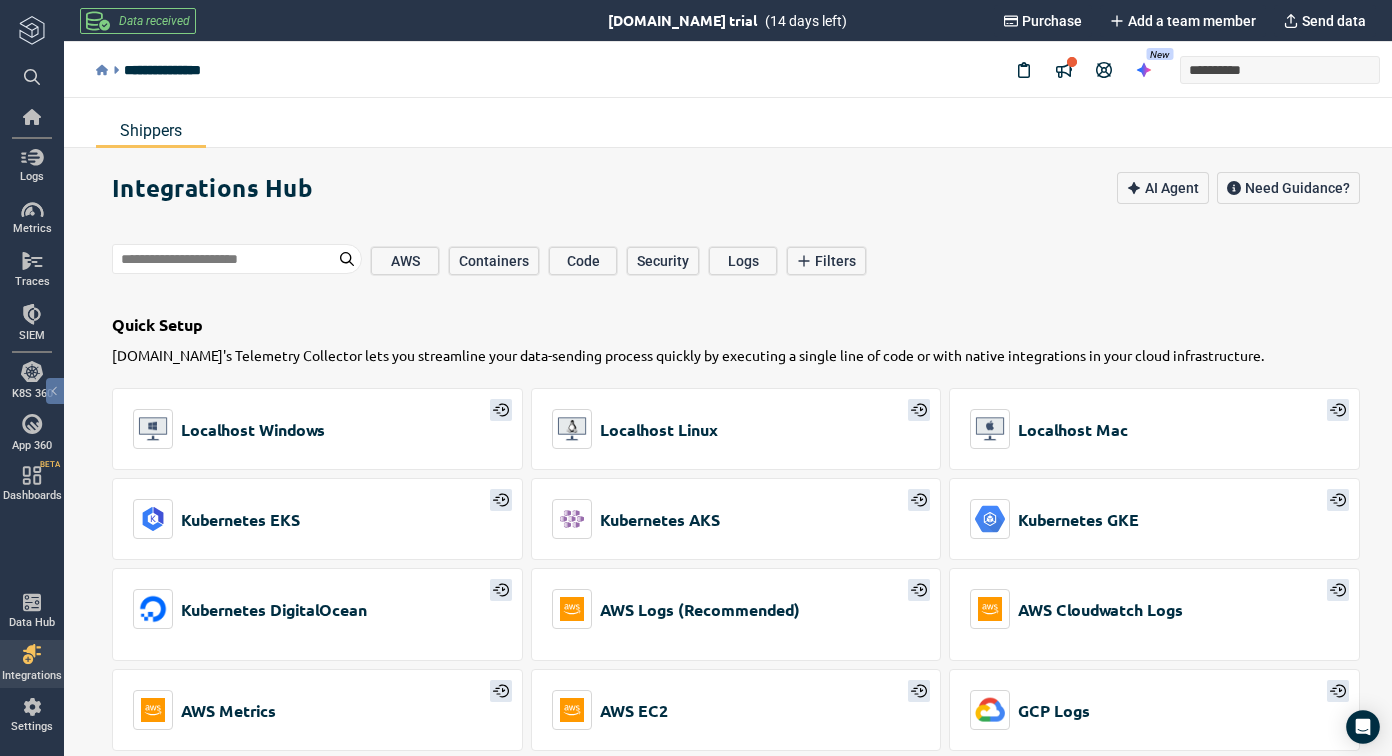 click at bounding box center [32, 654] 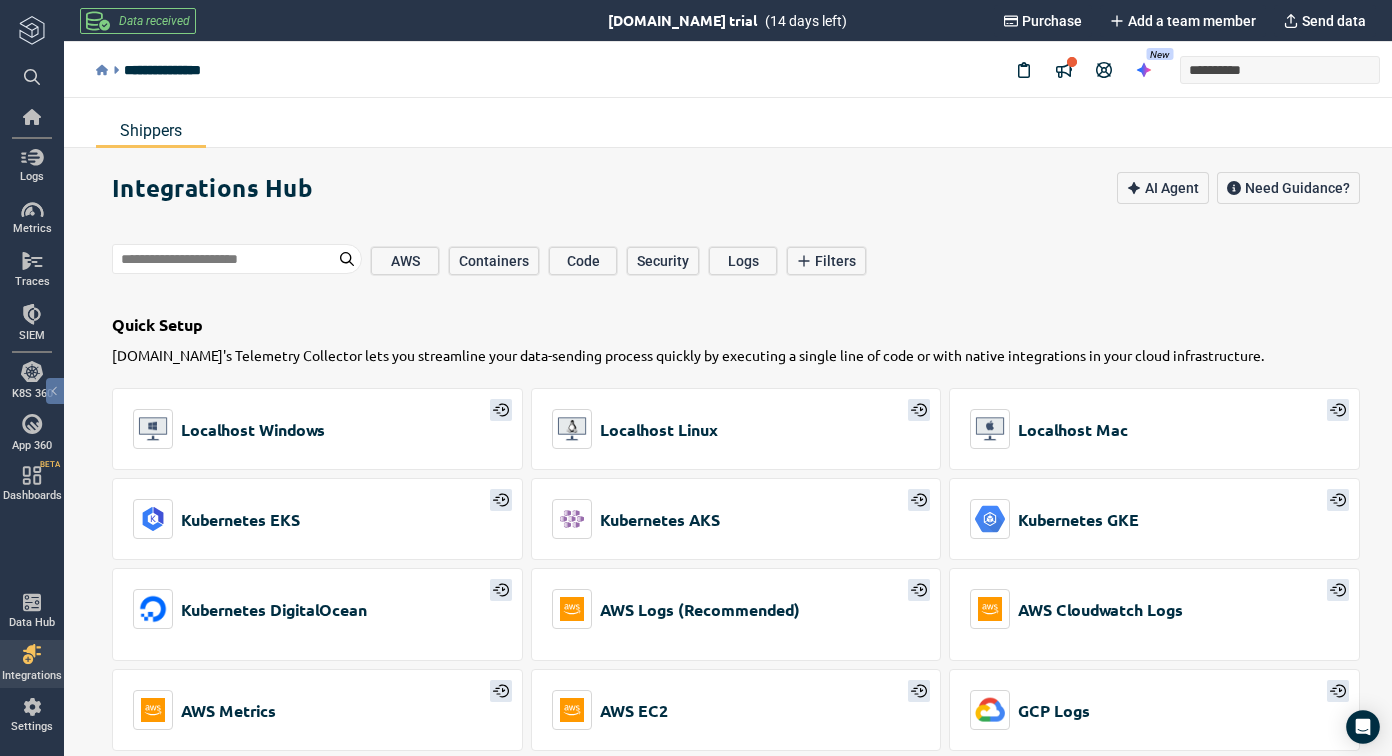 click at bounding box center [32, 654] 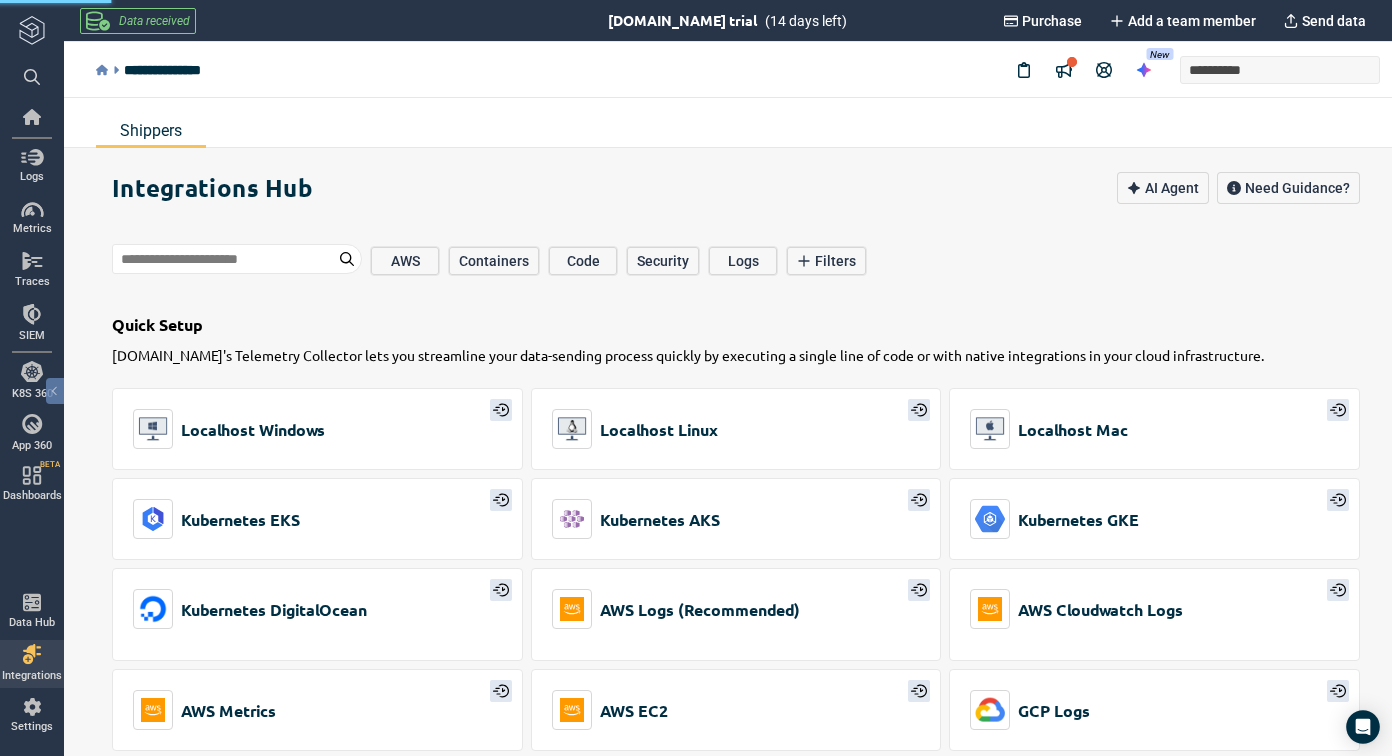 click at bounding box center (32, 654) 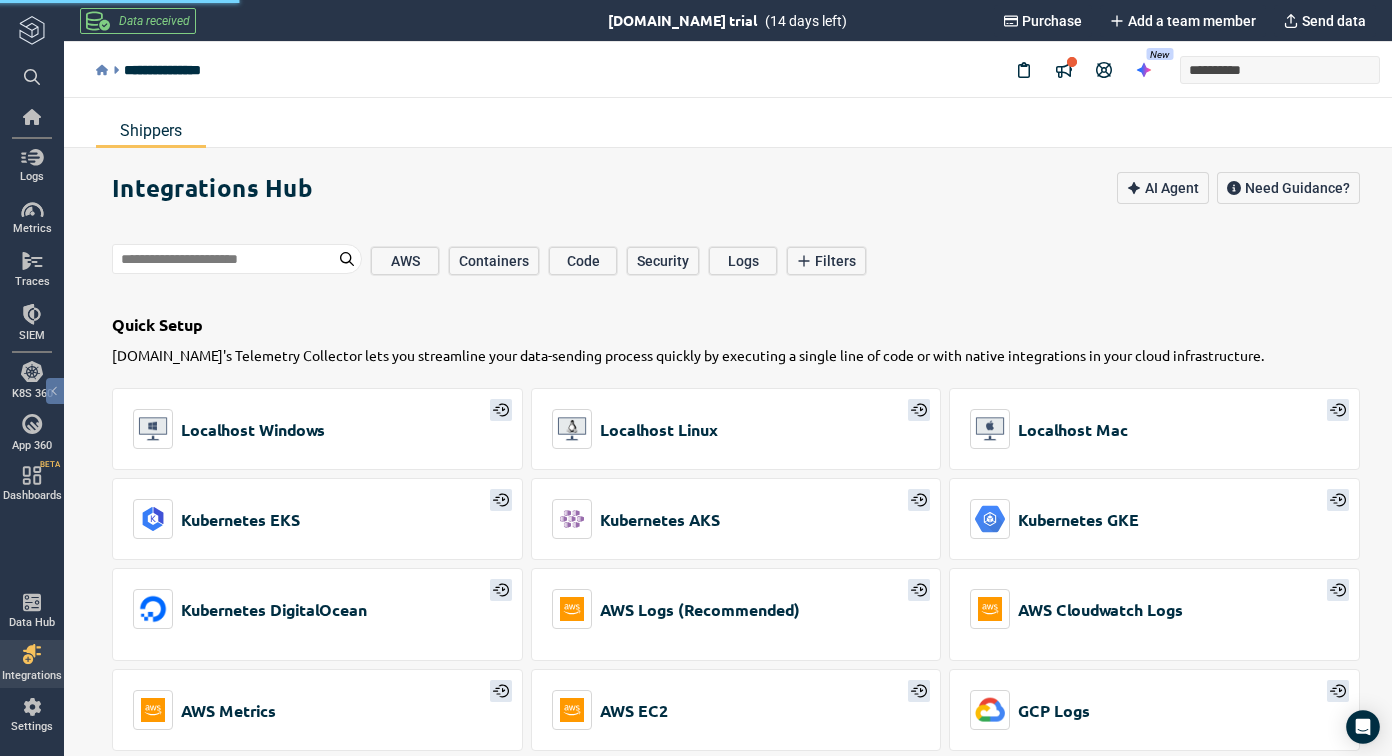 click at bounding box center (32, 654) 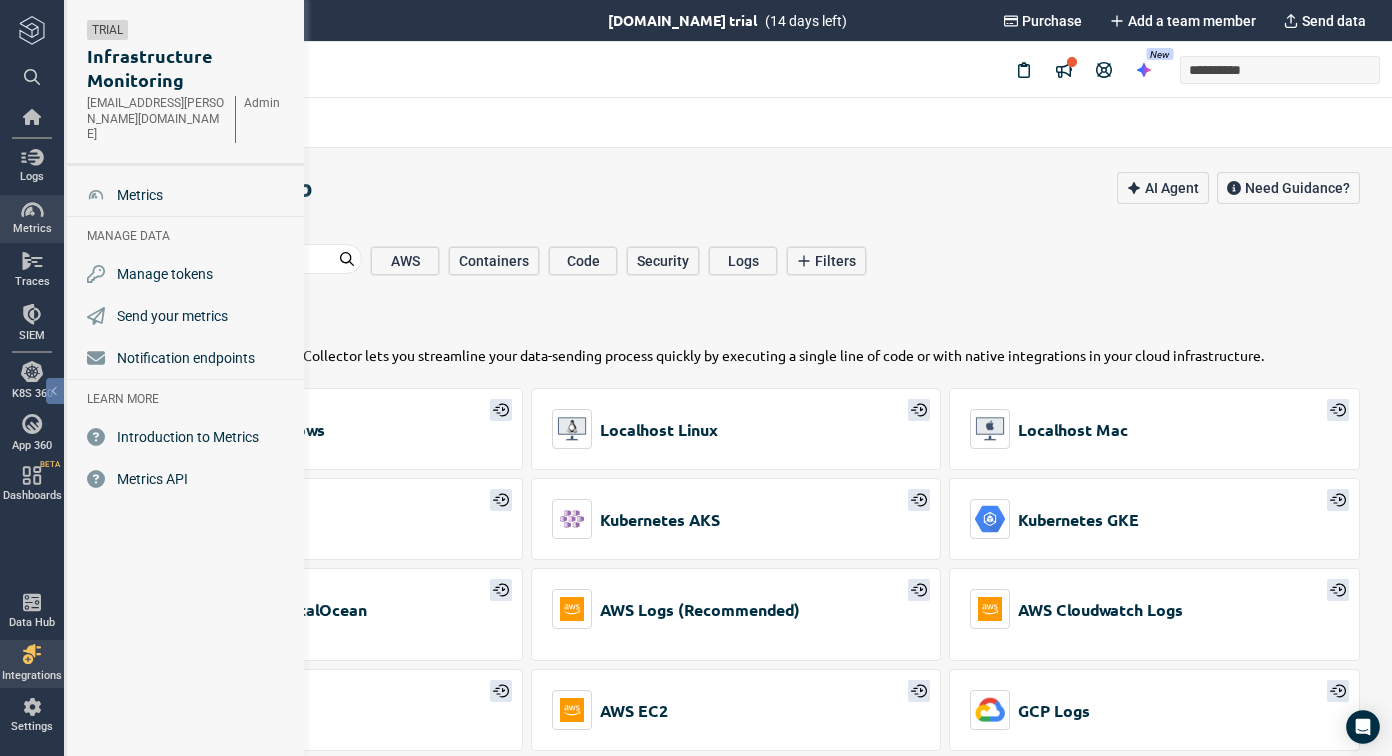 click at bounding box center (32, 30) 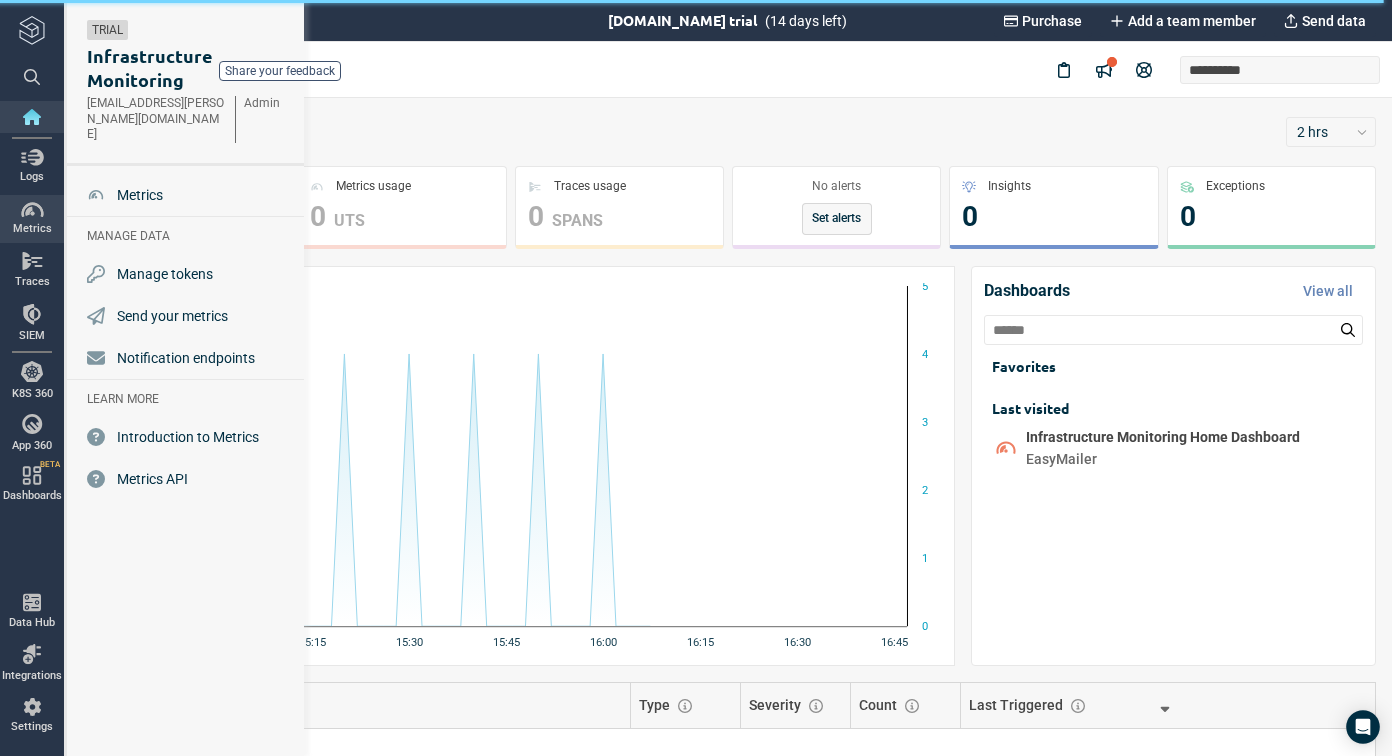 type on "*" 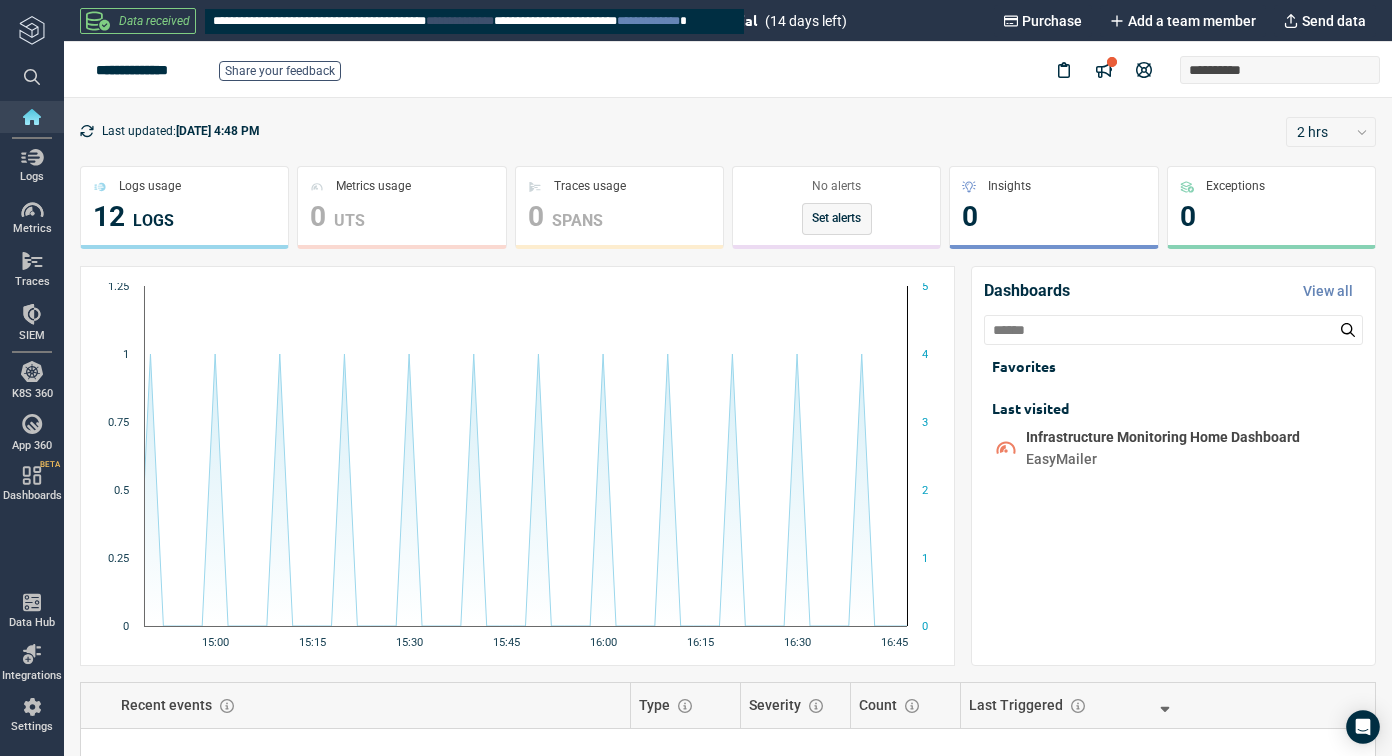 click on "**********" at bounding box center [460, 21] 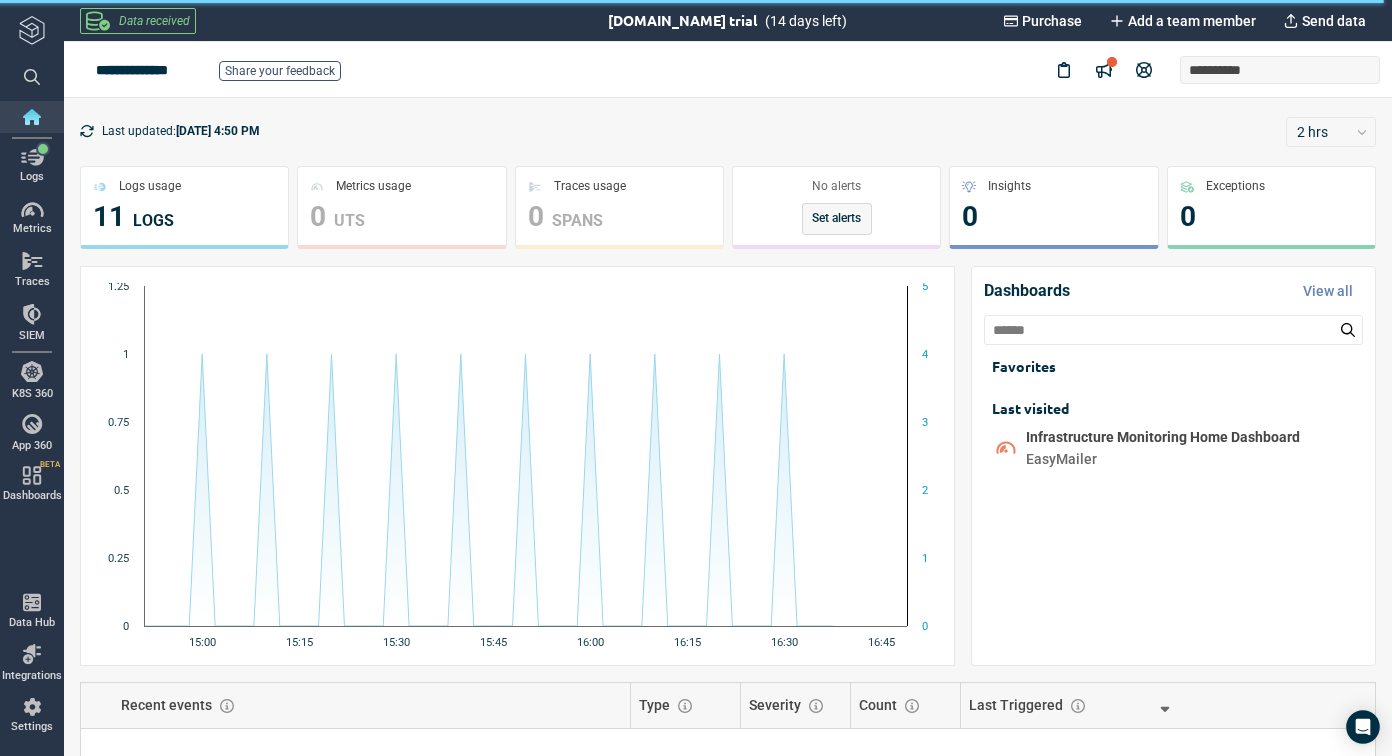 scroll, scrollTop: 0, scrollLeft: 0, axis: both 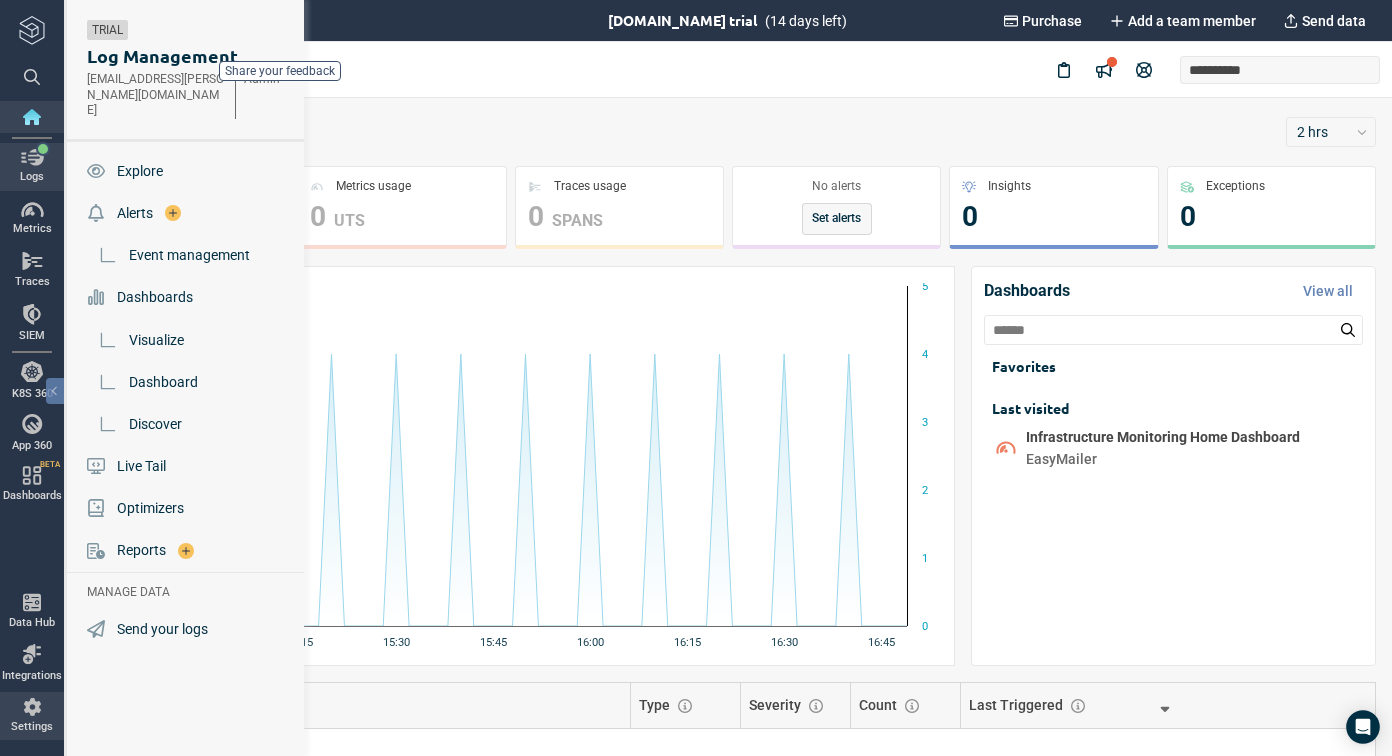 click at bounding box center (32, 707) 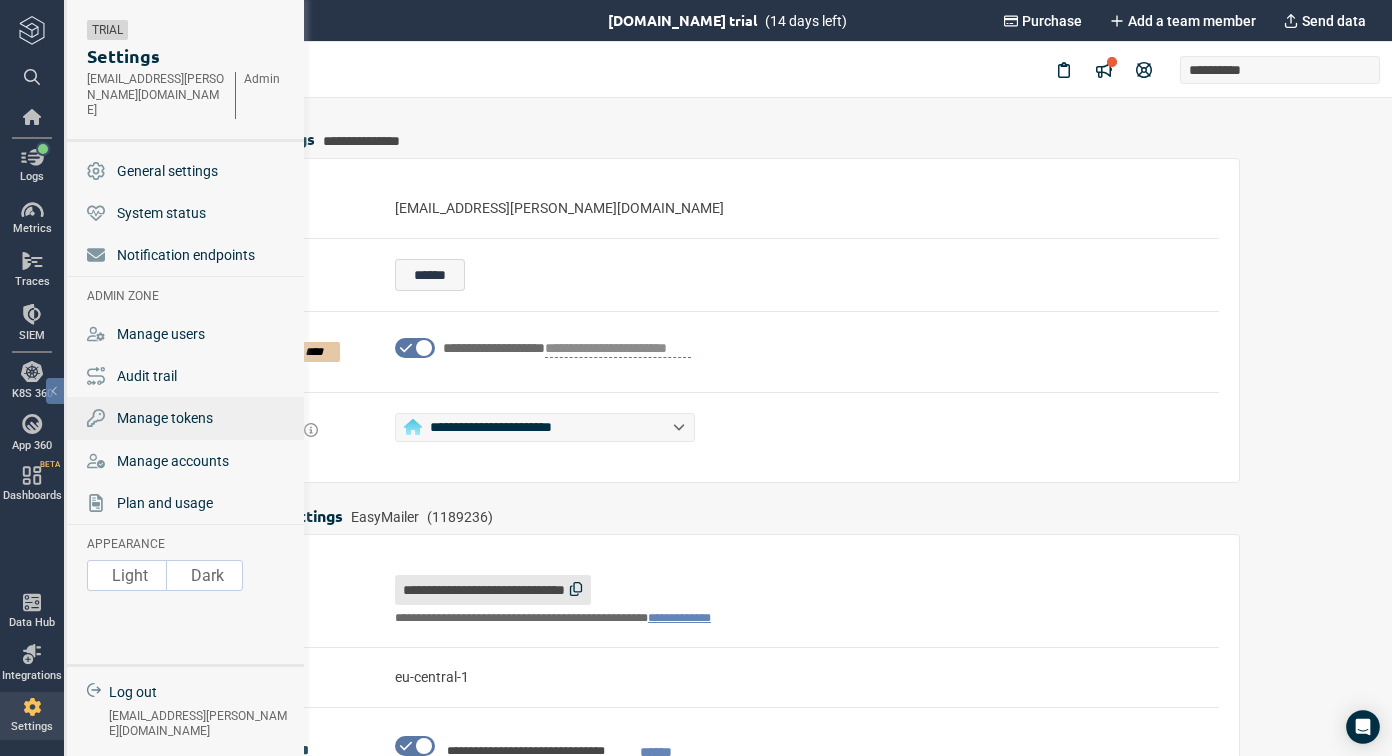 click on "Manage tokens" at bounding box center [165, 418] 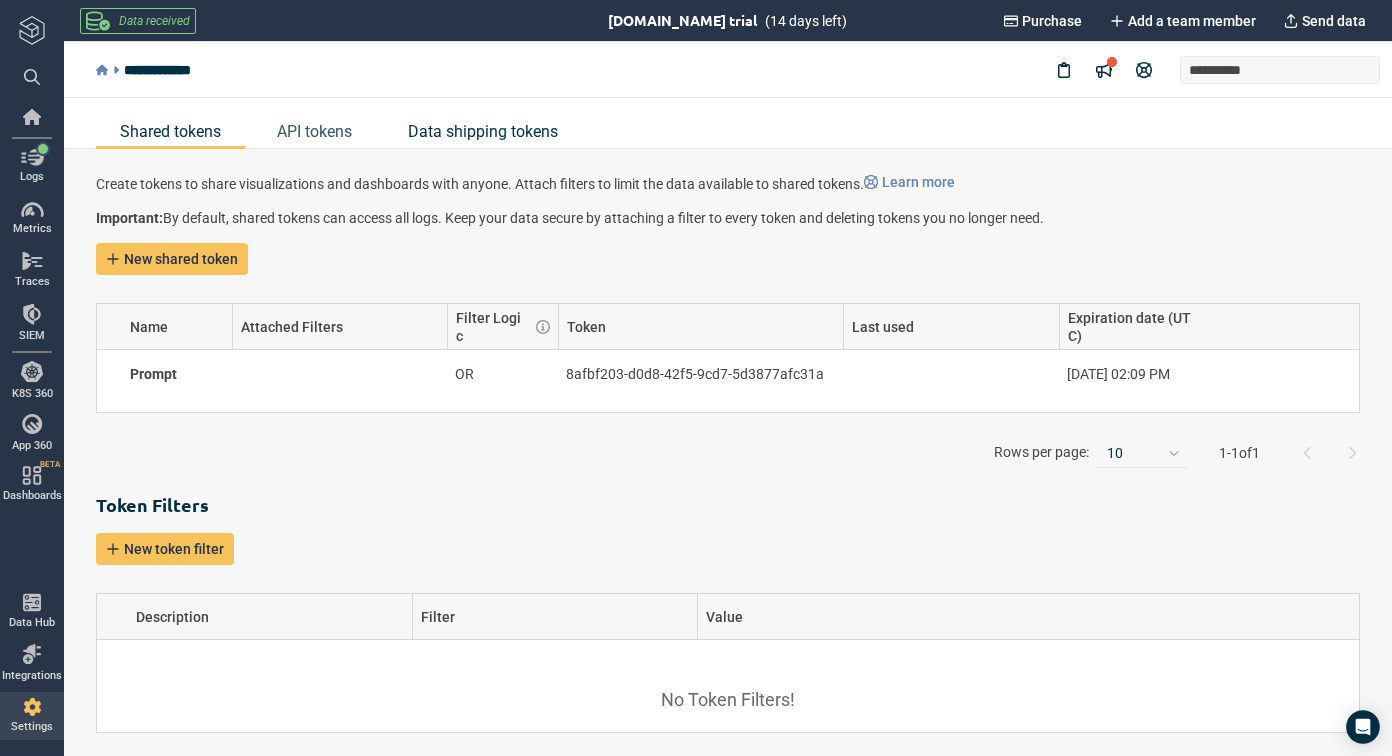 click on "Data shipping tokens" at bounding box center (483, 131) 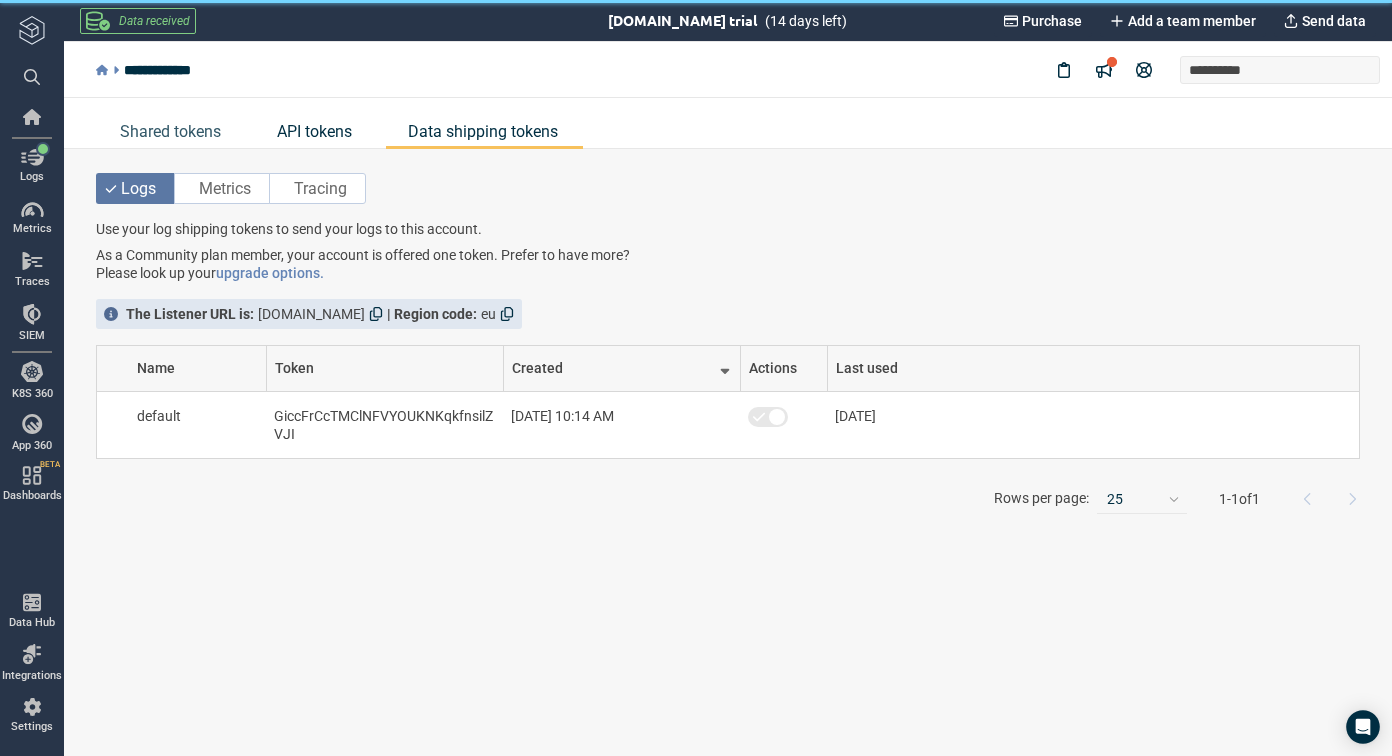 click on "API tokens" at bounding box center [314, 131] 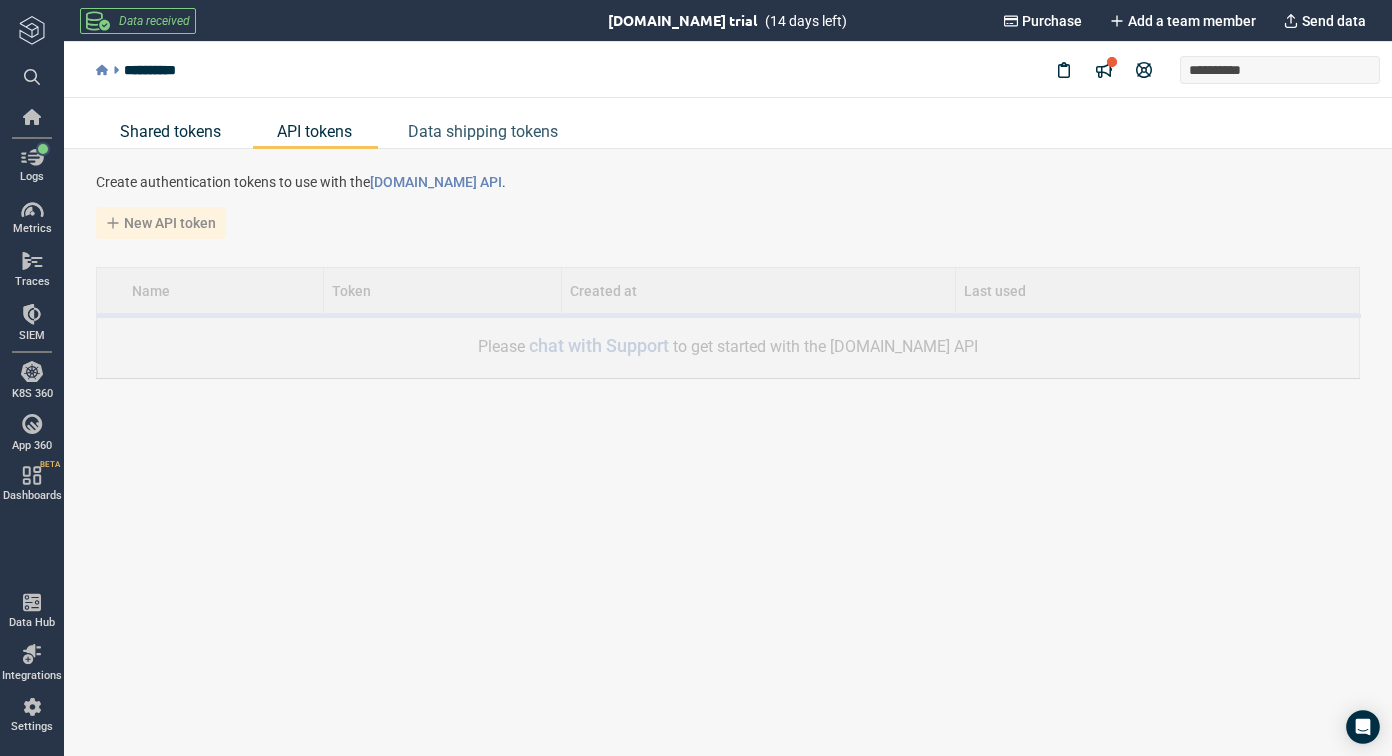 click on "Shared tokens" at bounding box center (170, 131) 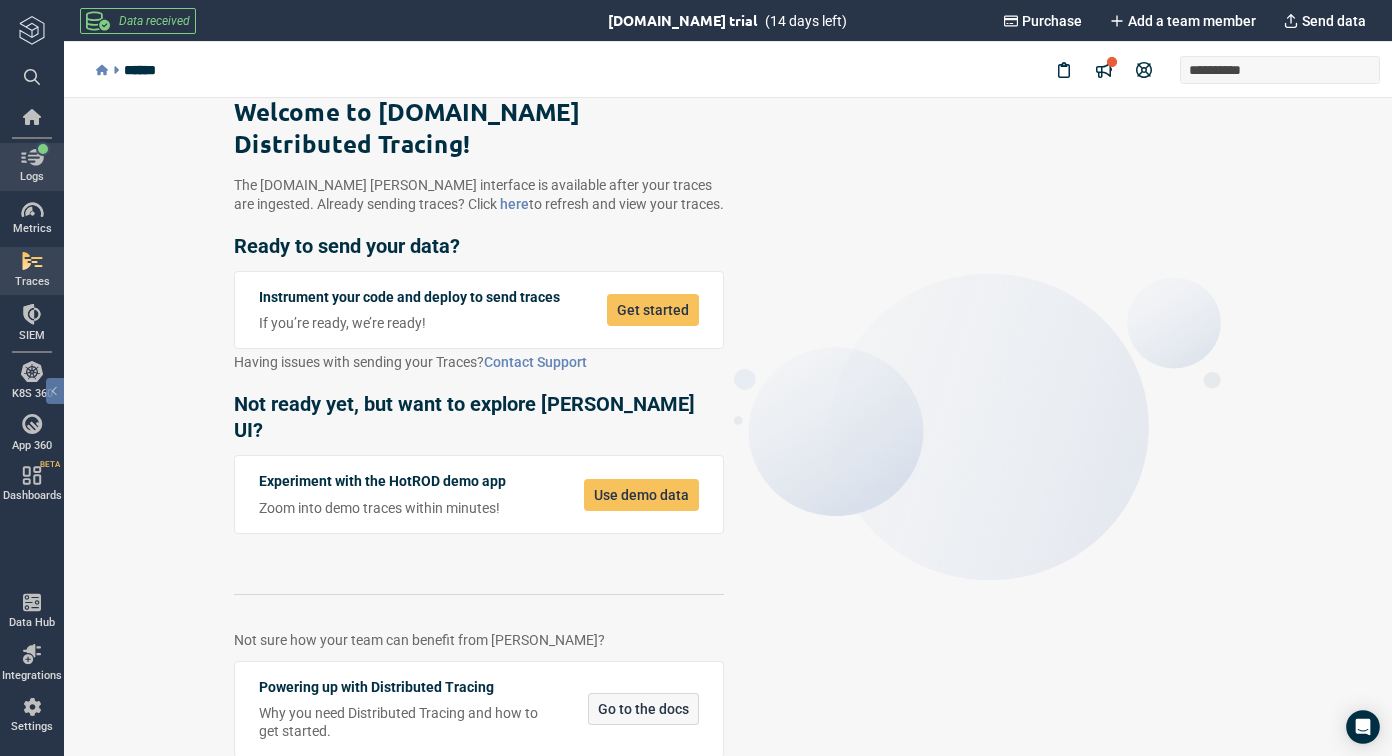 scroll, scrollTop: 0, scrollLeft: 0, axis: both 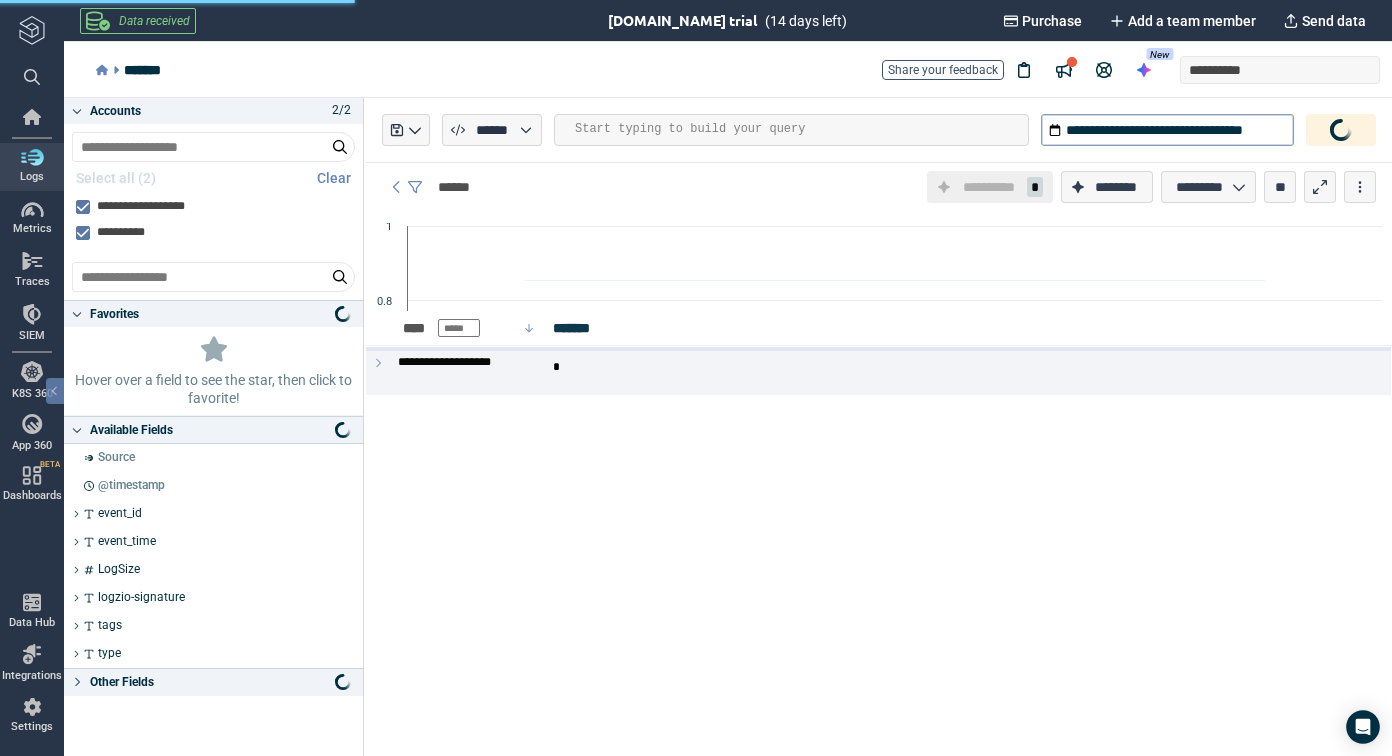 type on "*" 